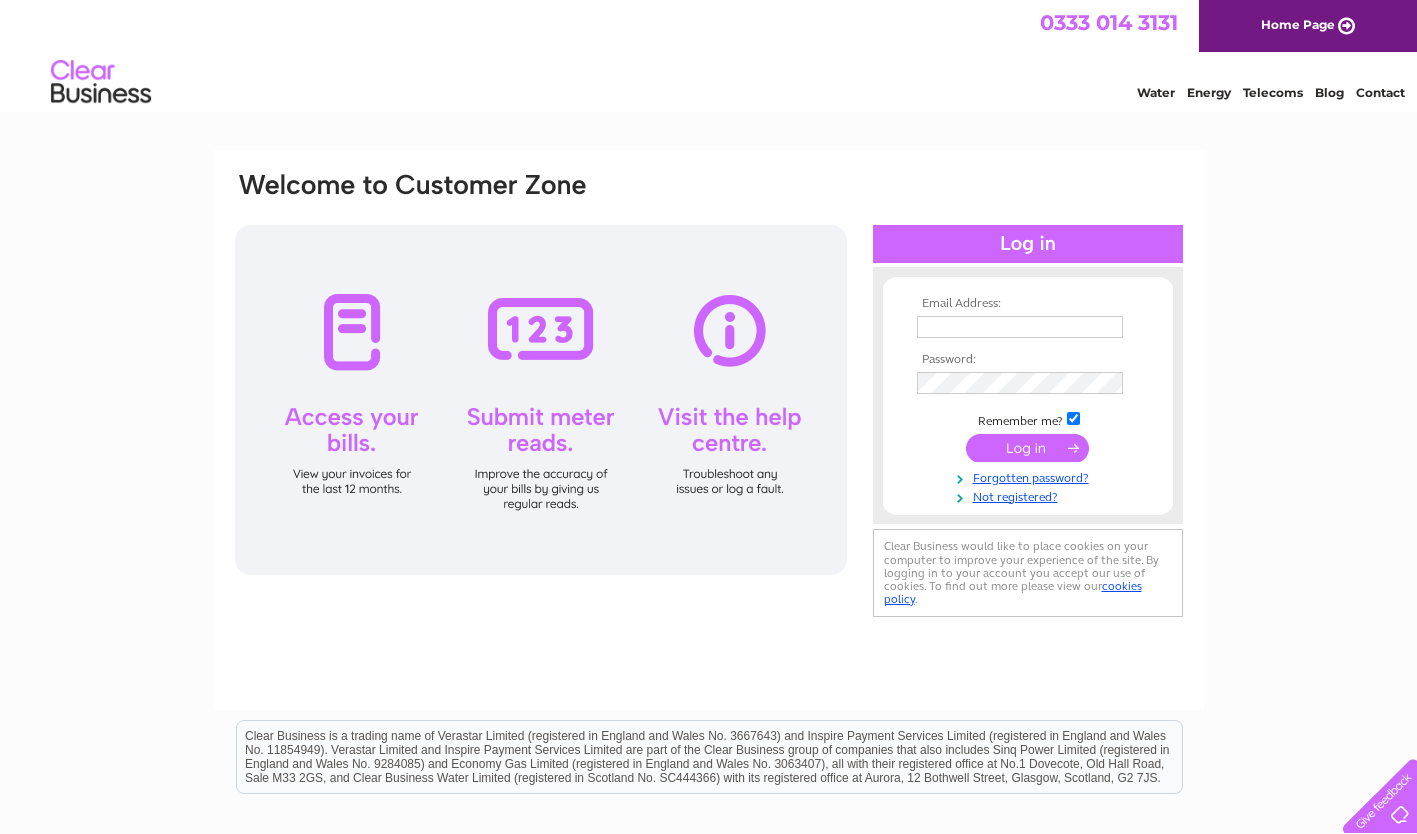 scroll, scrollTop: 0, scrollLeft: 0, axis: both 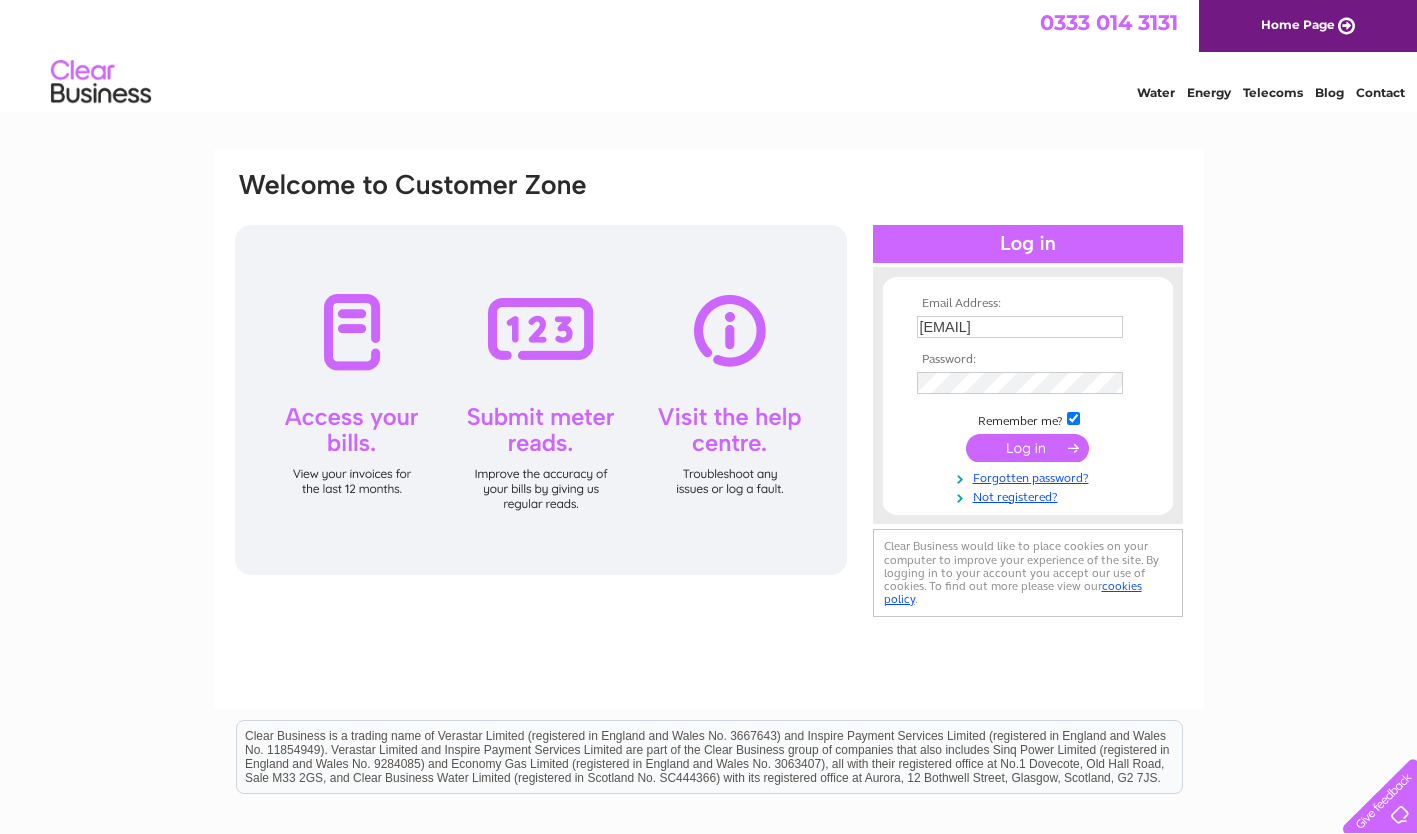 click at bounding box center [1027, 448] 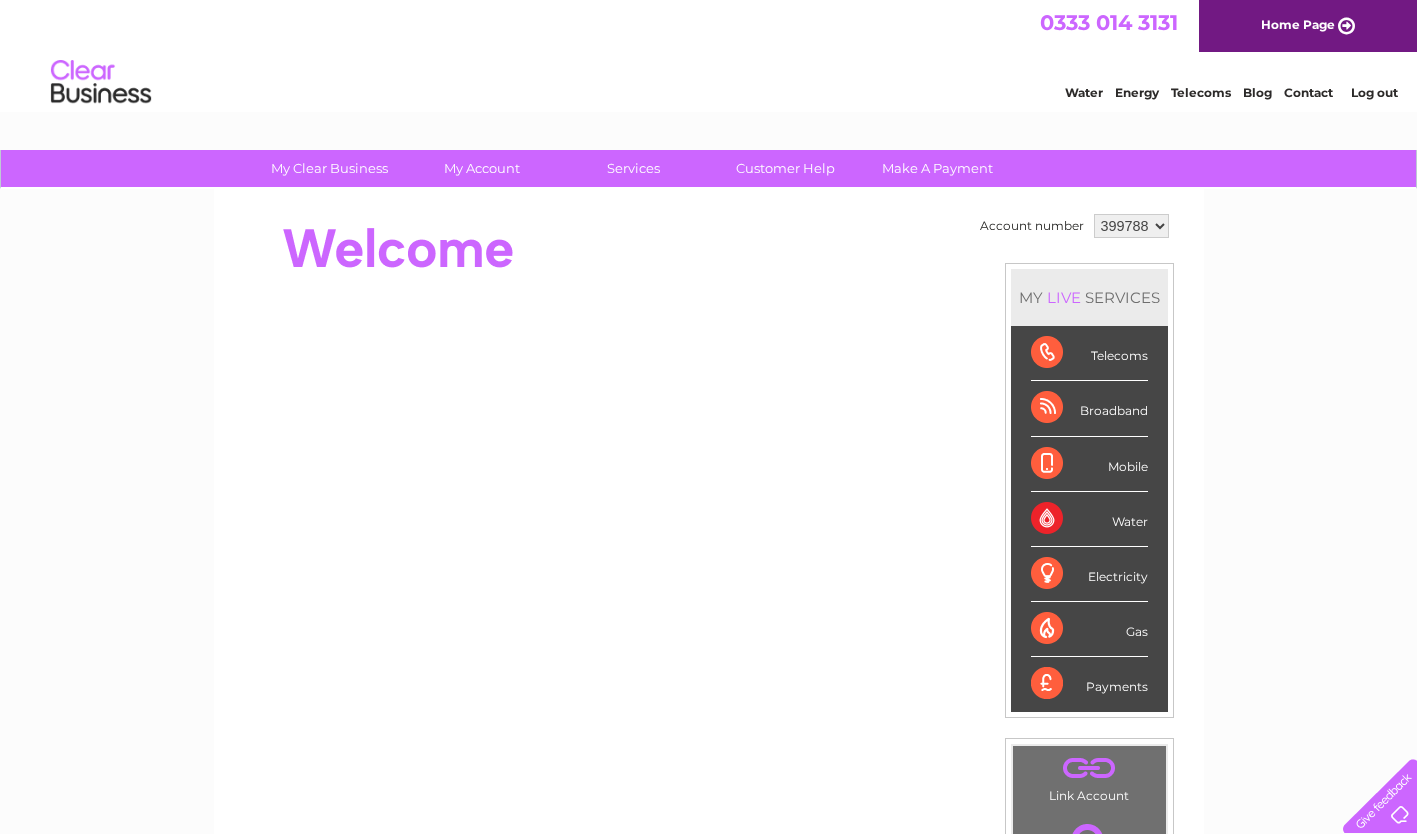scroll, scrollTop: 0, scrollLeft: 0, axis: both 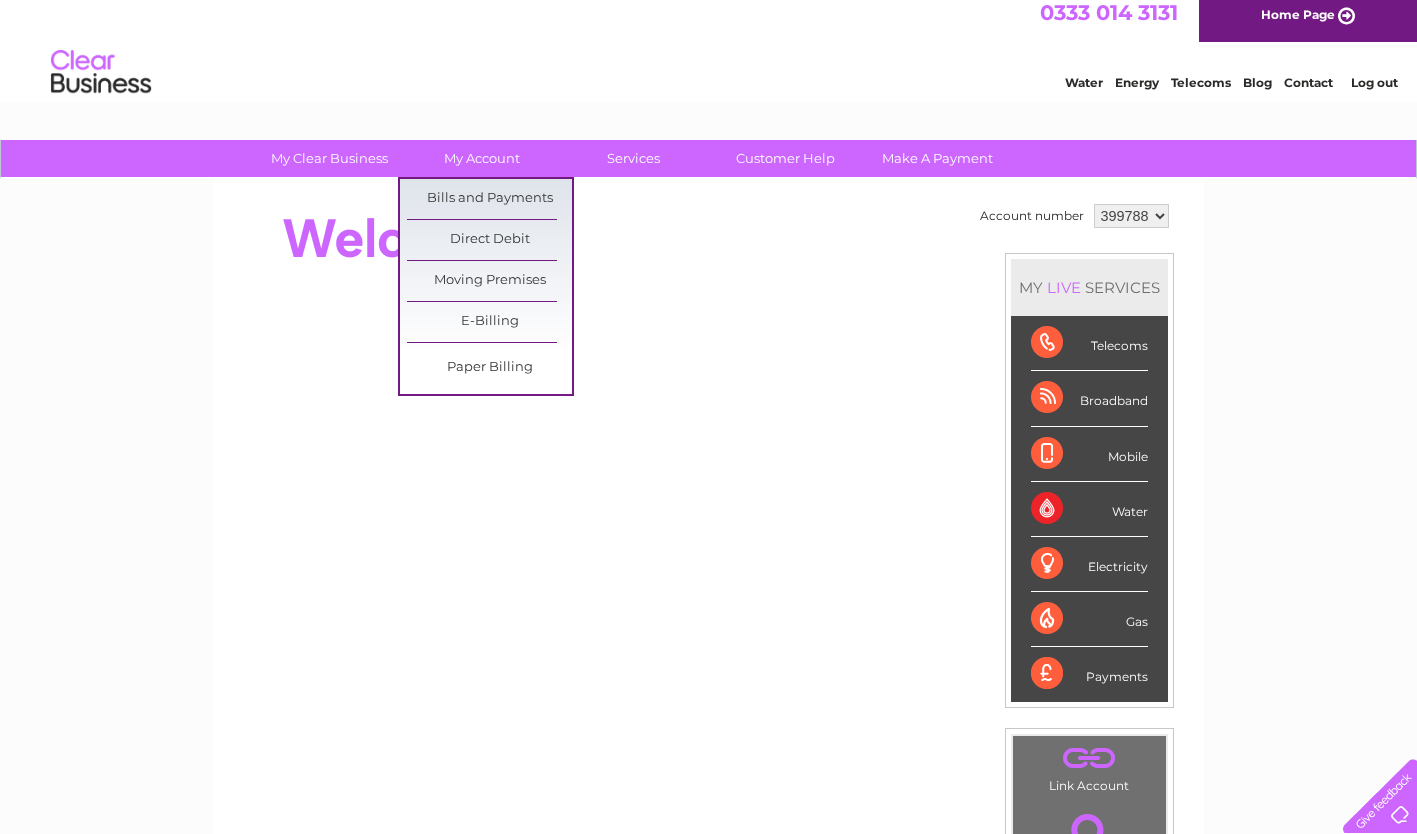 click on "Bills and Payments" at bounding box center (489, 199) 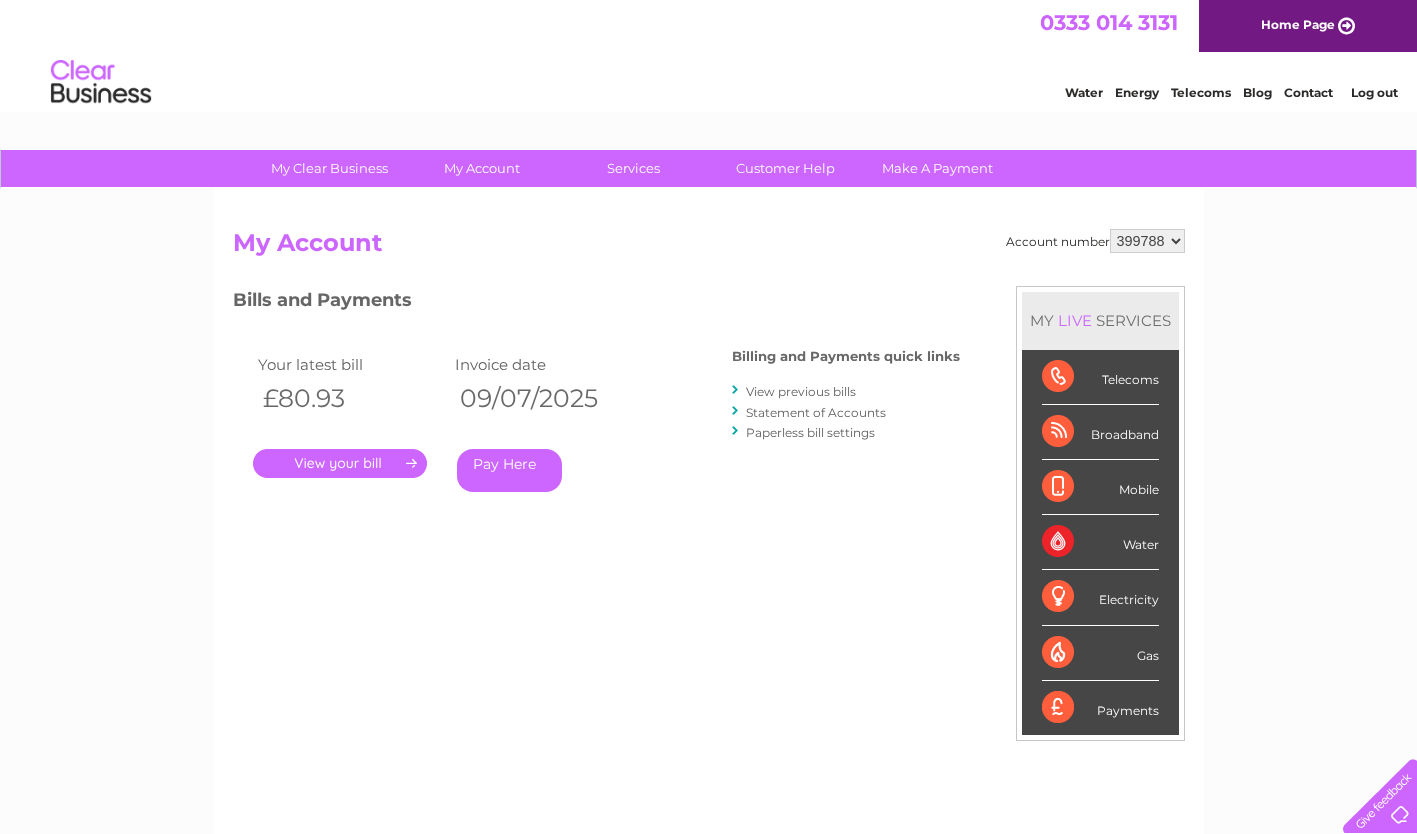 scroll, scrollTop: 0, scrollLeft: 0, axis: both 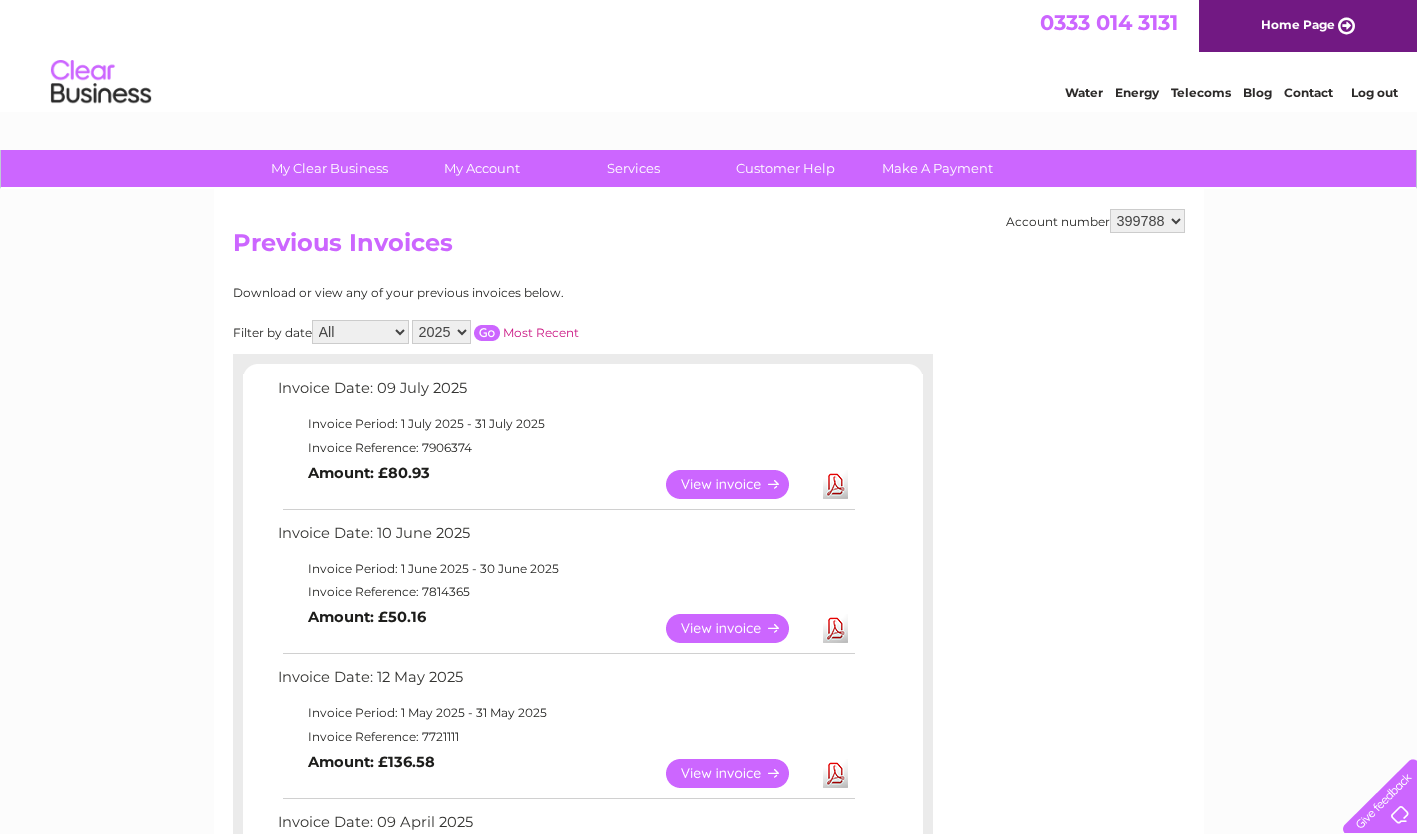 click on "View" at bounding box center [739, 773] 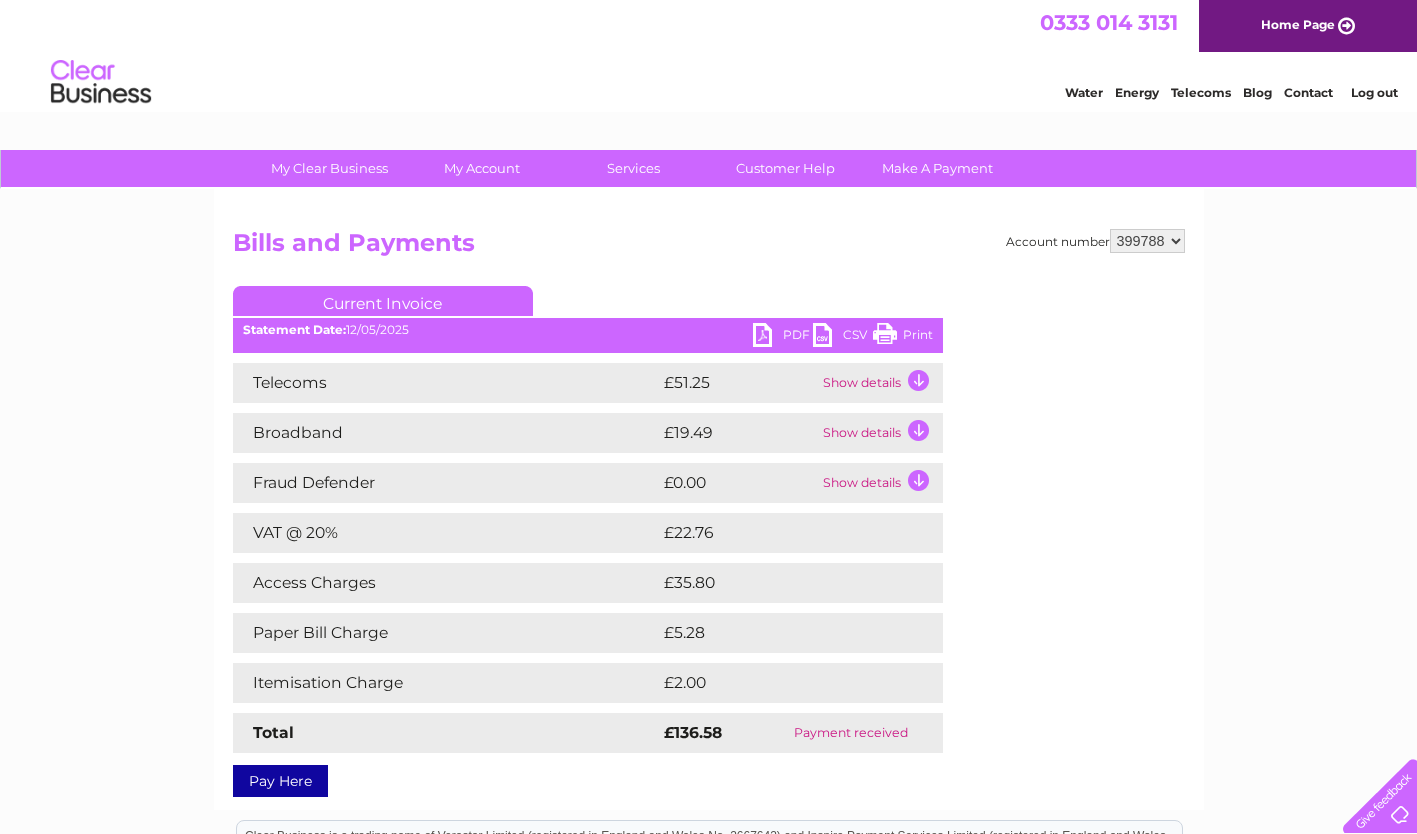 click on "CSV" at bounding box center [843, 337] 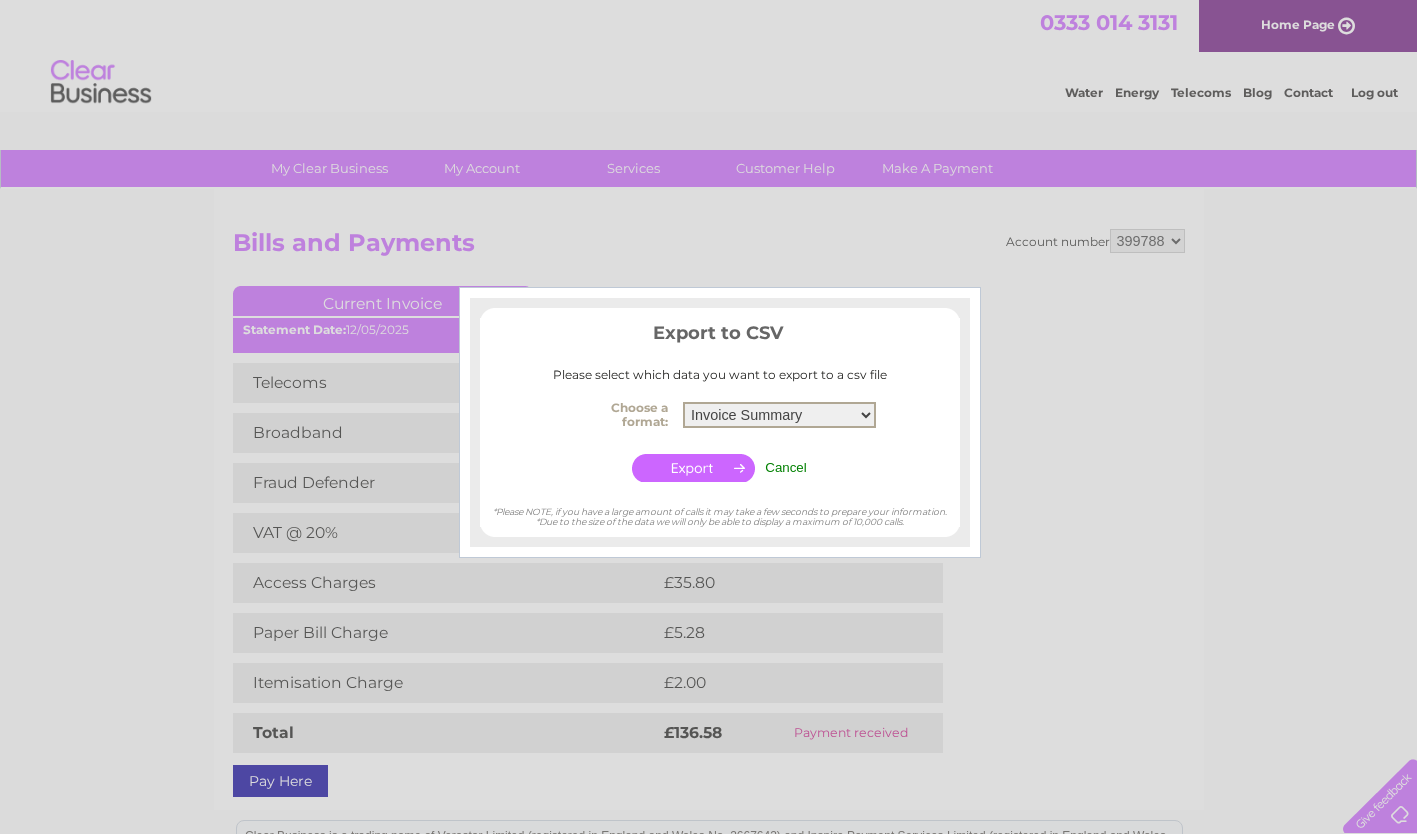 click on "Invoice Summary
Telecoms Call Summary
Service Charge Summary" at bounding box center (779, 415) 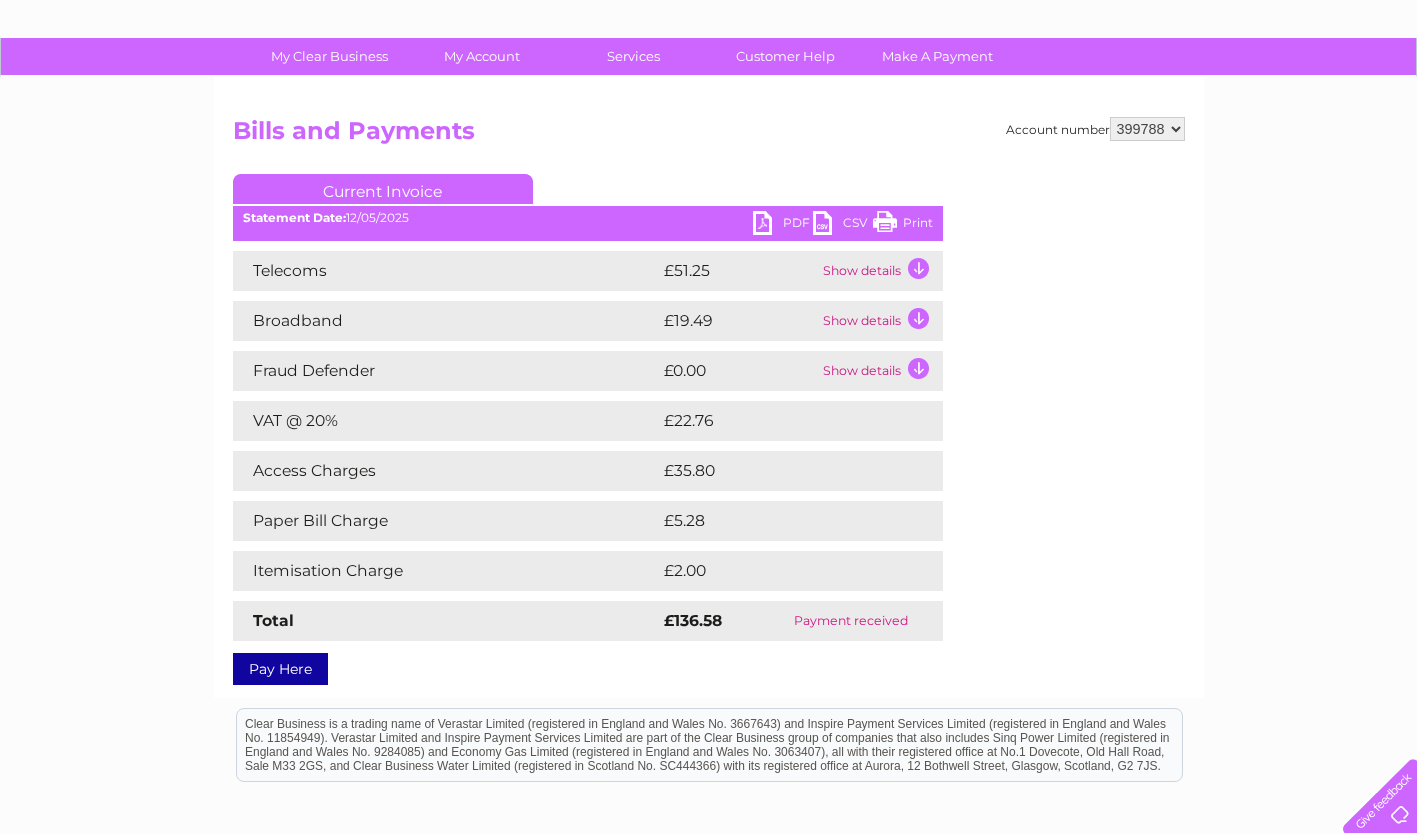 scroll, scrollTop: 117, scrollLeft: 0, axis: vertical 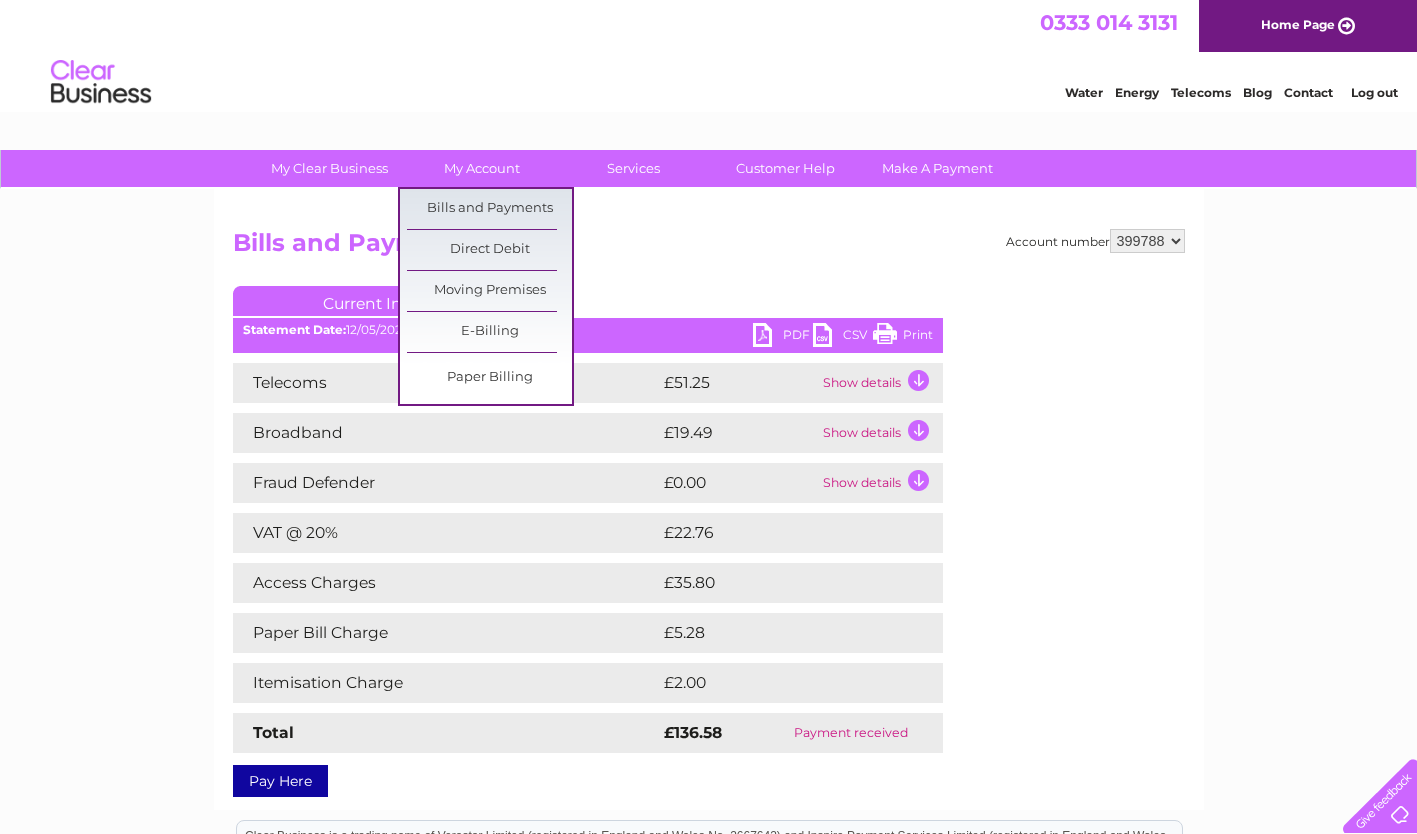 click on "Bills and Payments" at bounding box center [489, 209] 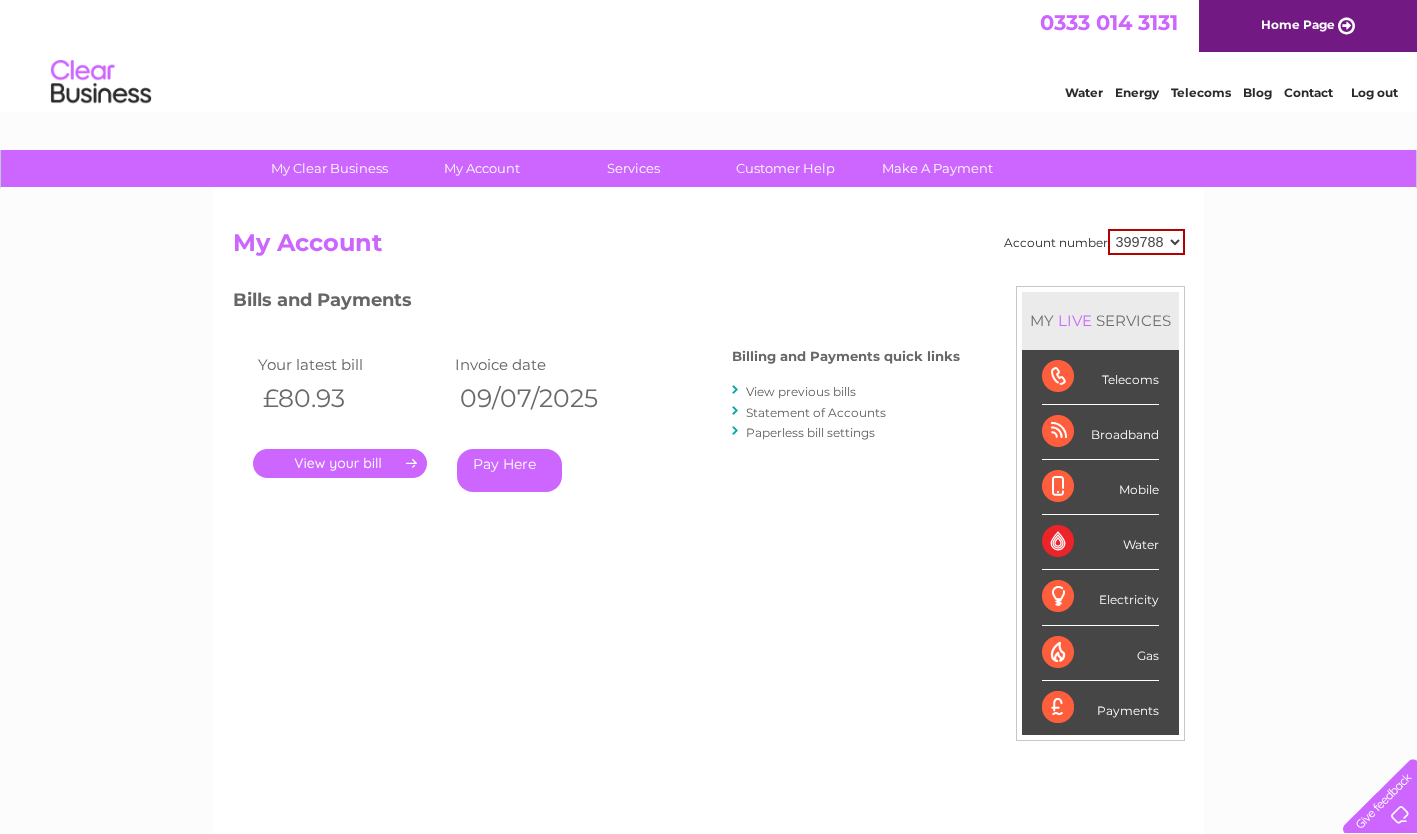 scroll, scrollTop: 0, scrollLeft: 0, axis: both 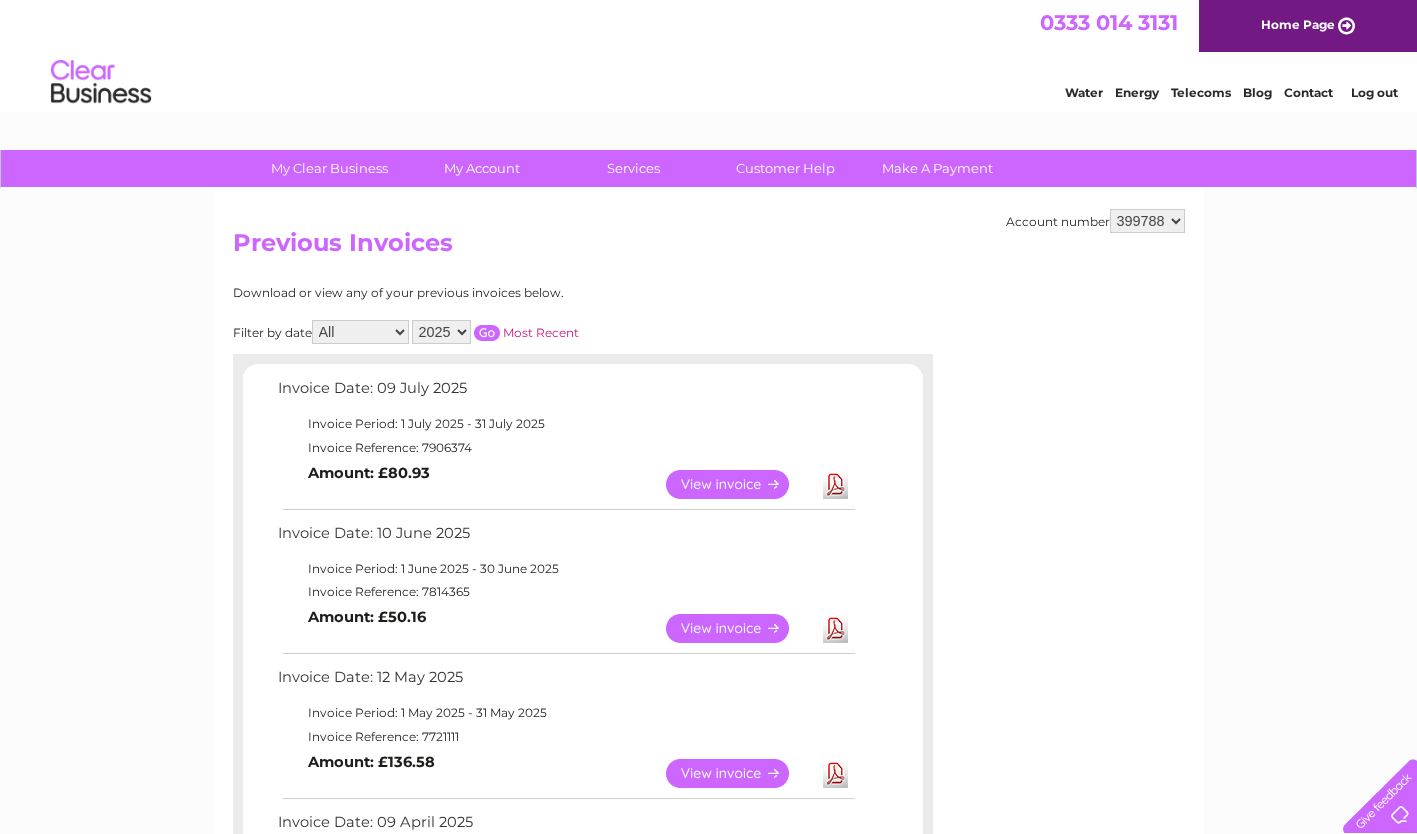 click on "Download" at bounding box center (835, 628) 